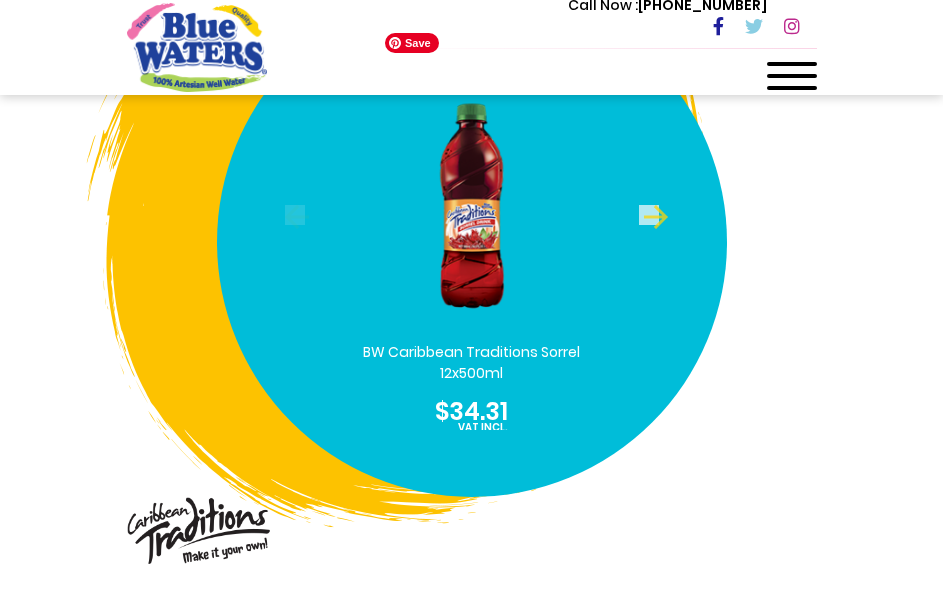 scroll, scrollTop: 9100, scrollLeft: 0, axis: vertical 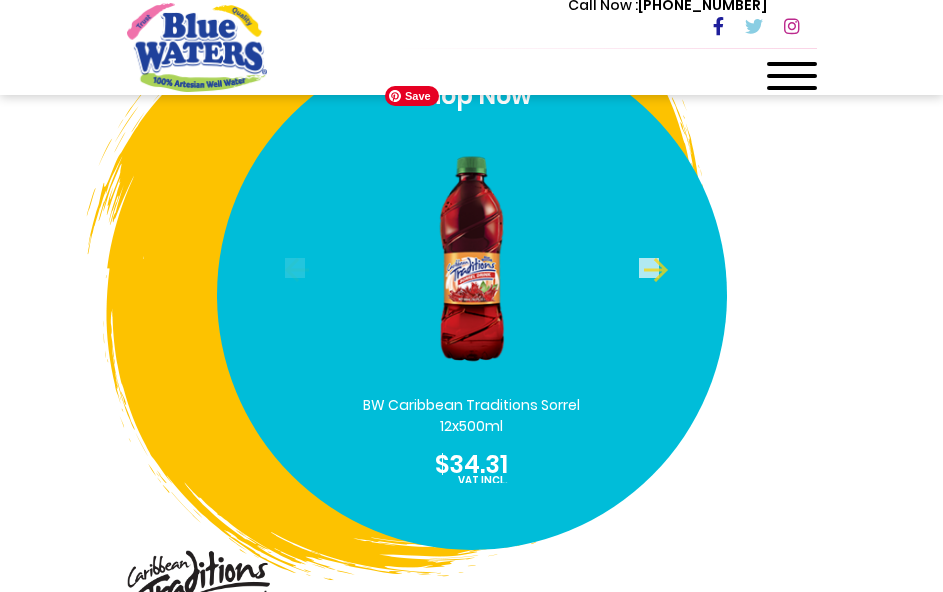 click at bounding box center (472, 259) 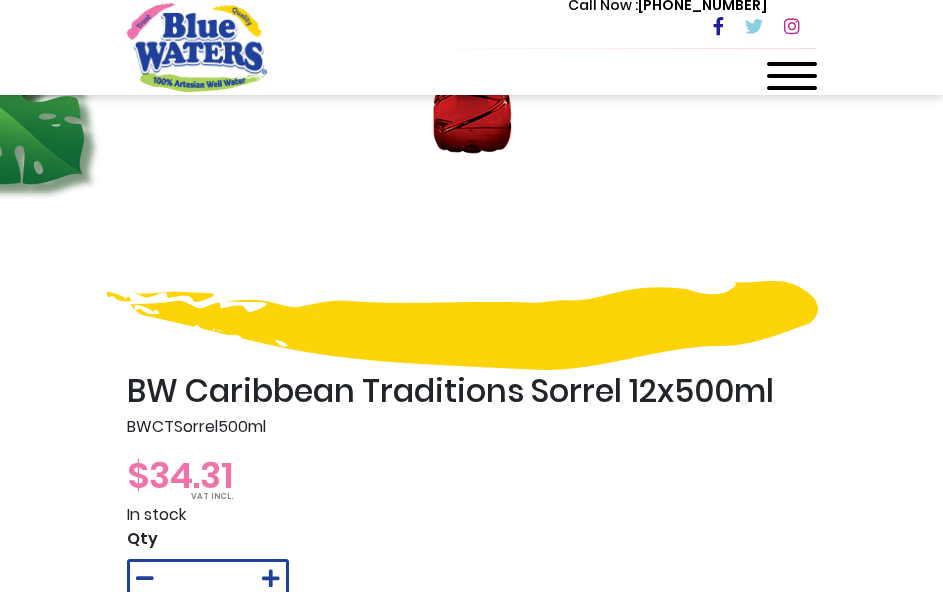 scroll, scrollTop: 0, scrollLeft: 0, axis: both 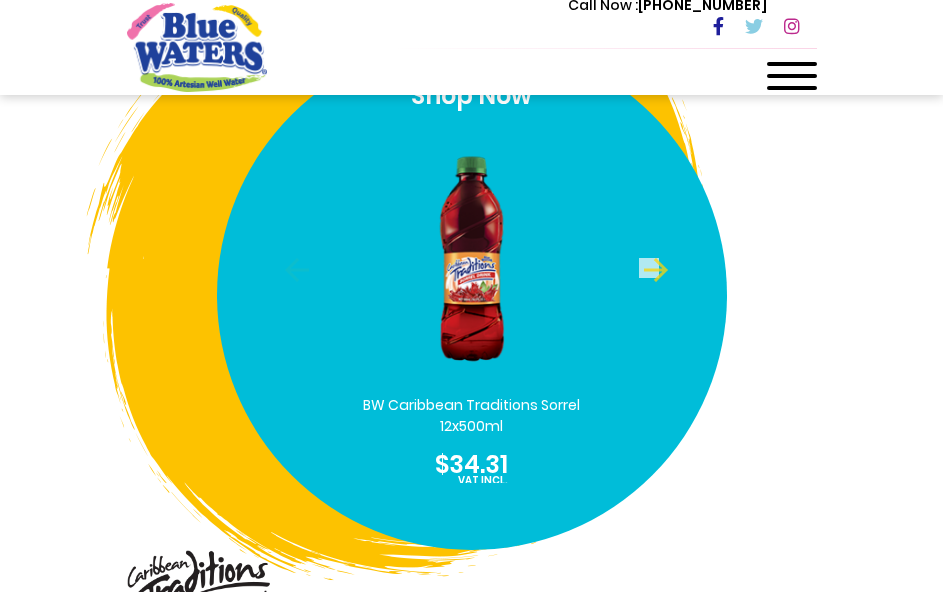 click on "Previous" at bounding box center (295, 268) 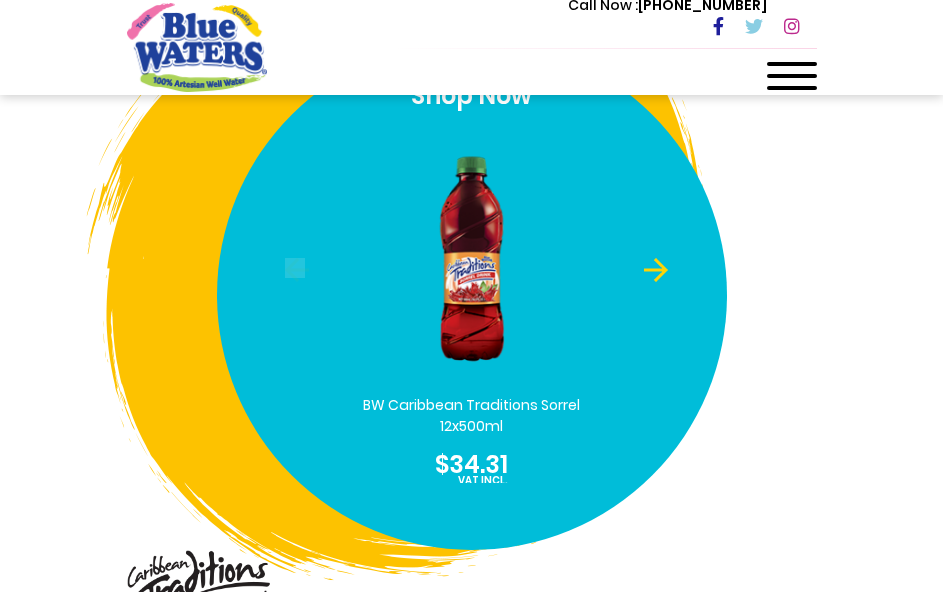 click on "Next" at bounding box center [649, 268] 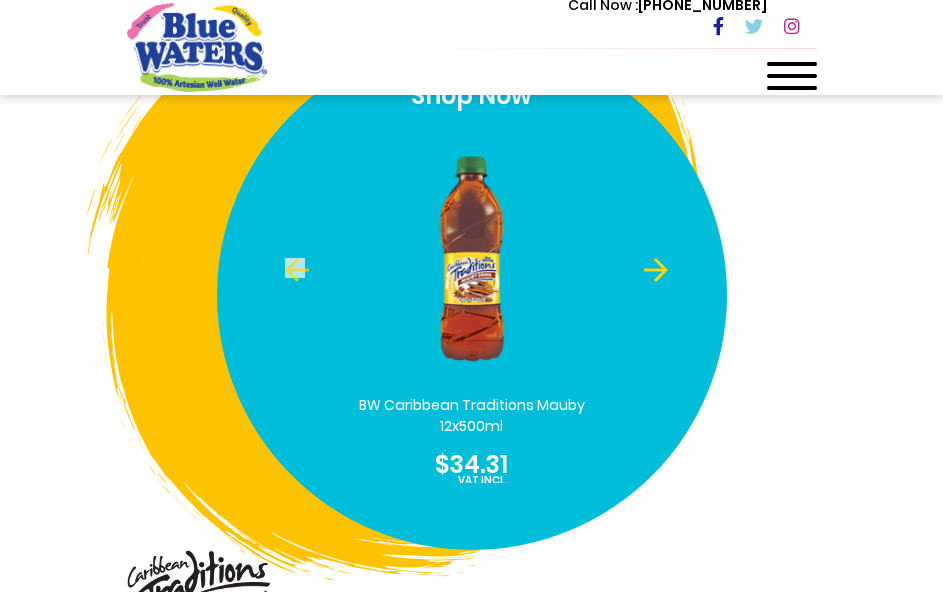 click on "Next" at bounding box center (649, 268) 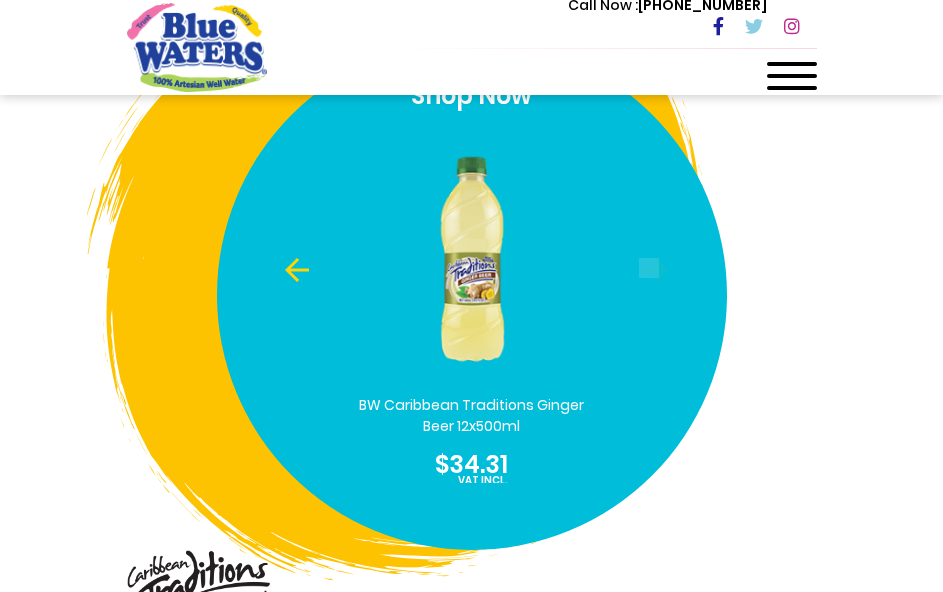click on "Previous" at bounding box center (295, 268) 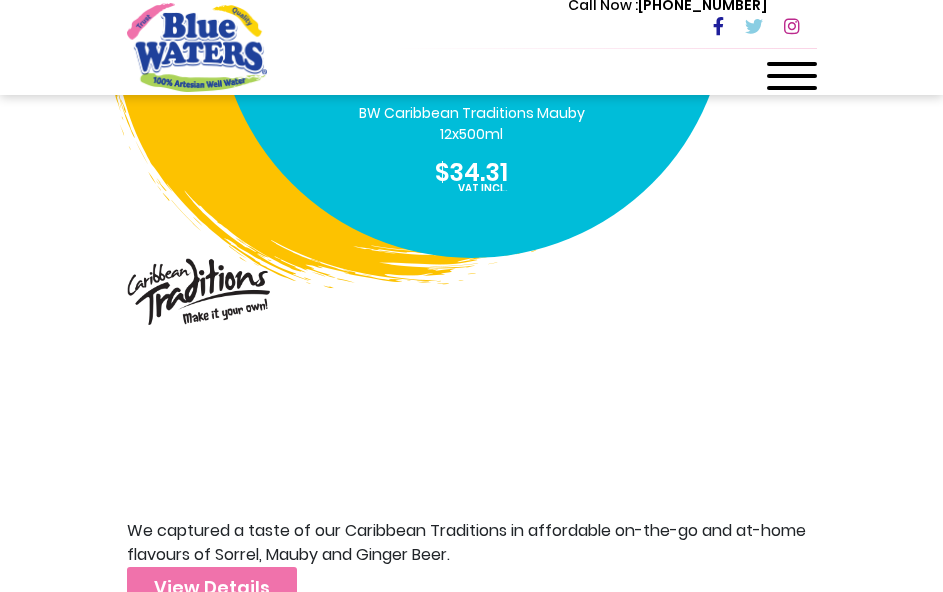 scroll, scrollTop: 9400, scrollLeft: 0, axis: vertical 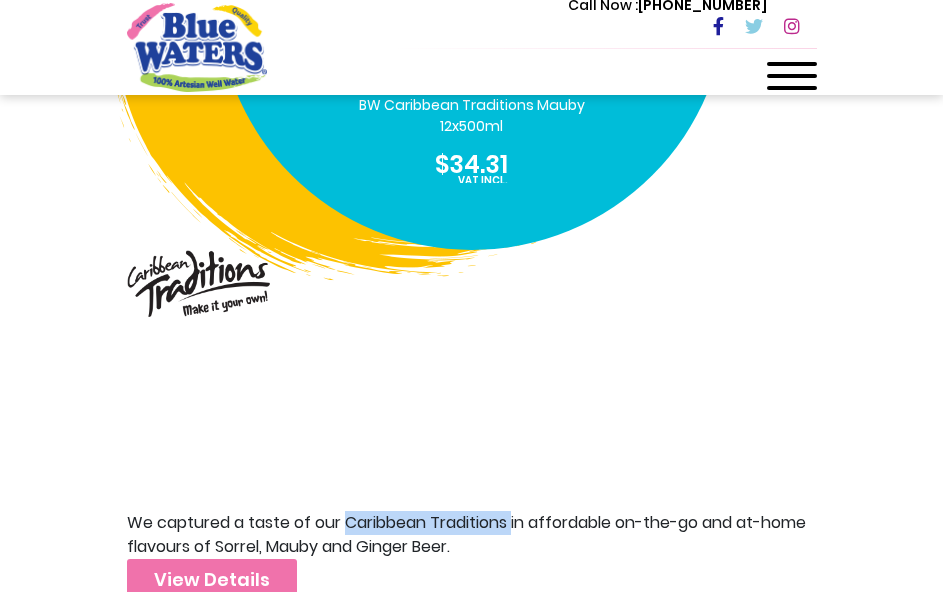 drag, startPoint x: 346, startPoint y: 477, endPoint x: 516, endPoint y: 472, distance: 170.07352 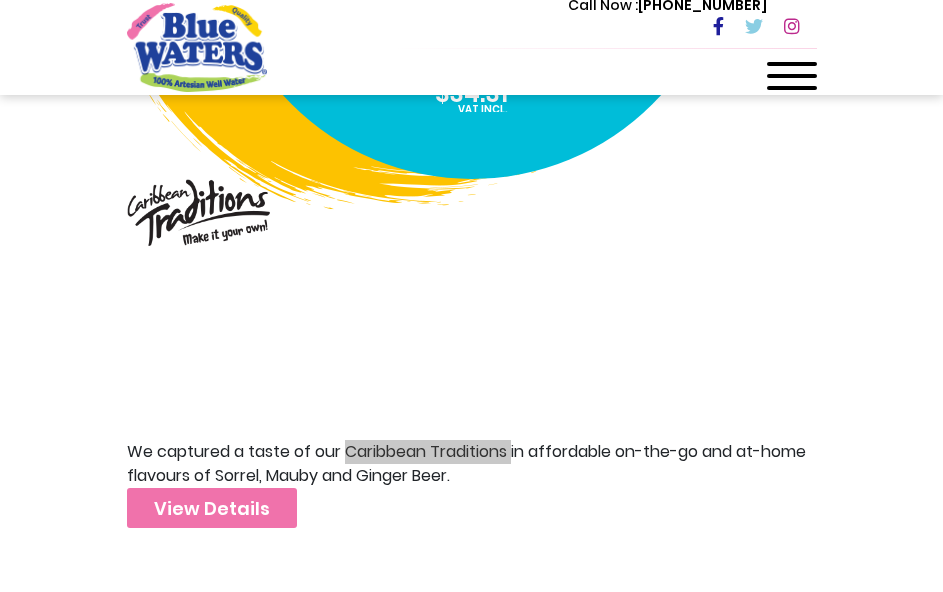 scroll, scrollTop: 9500, scrollLeft: 0, axis: vertical 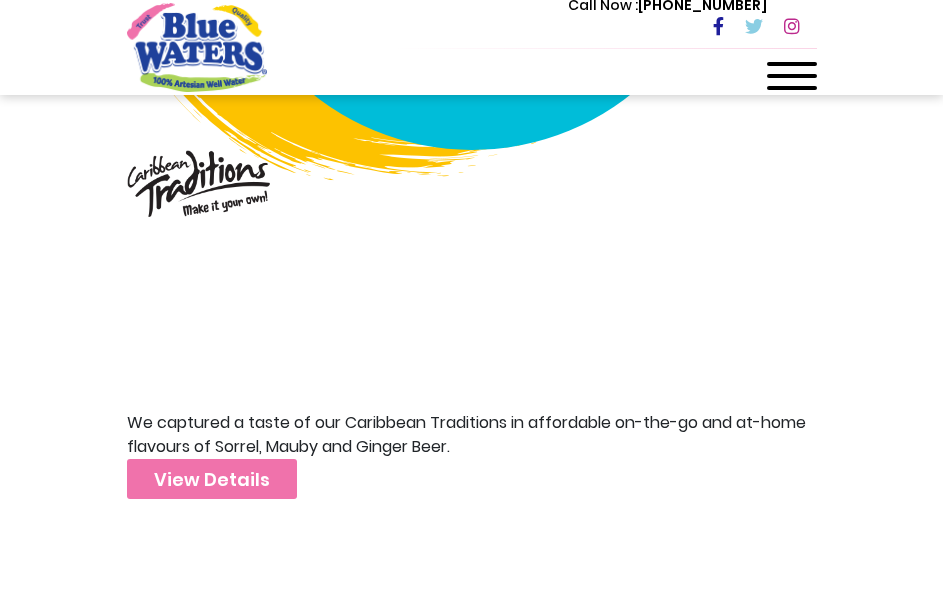 click at bounding box center (344, 319) 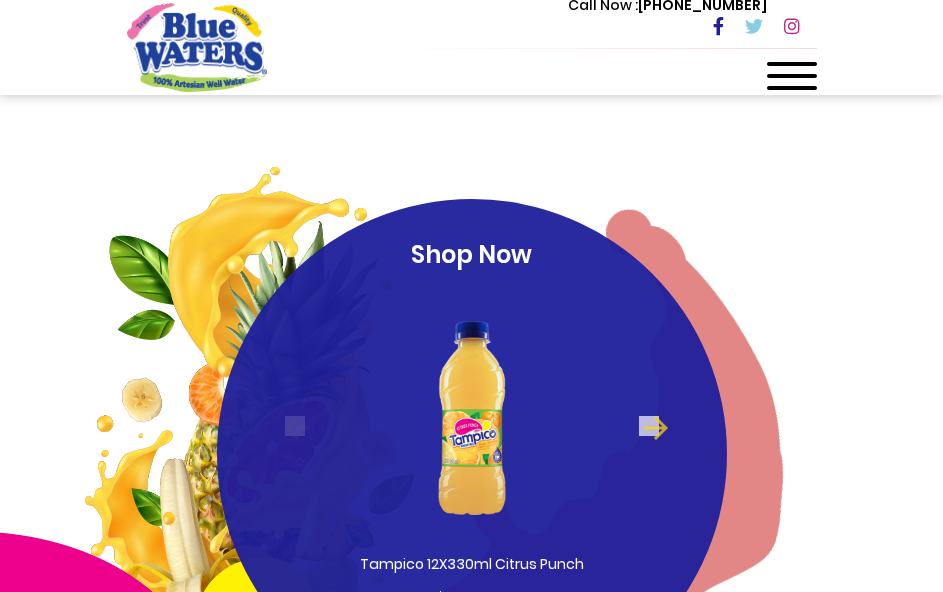 scroll, scrollTop: 4500, scrollLeft: 0, axis: vertical 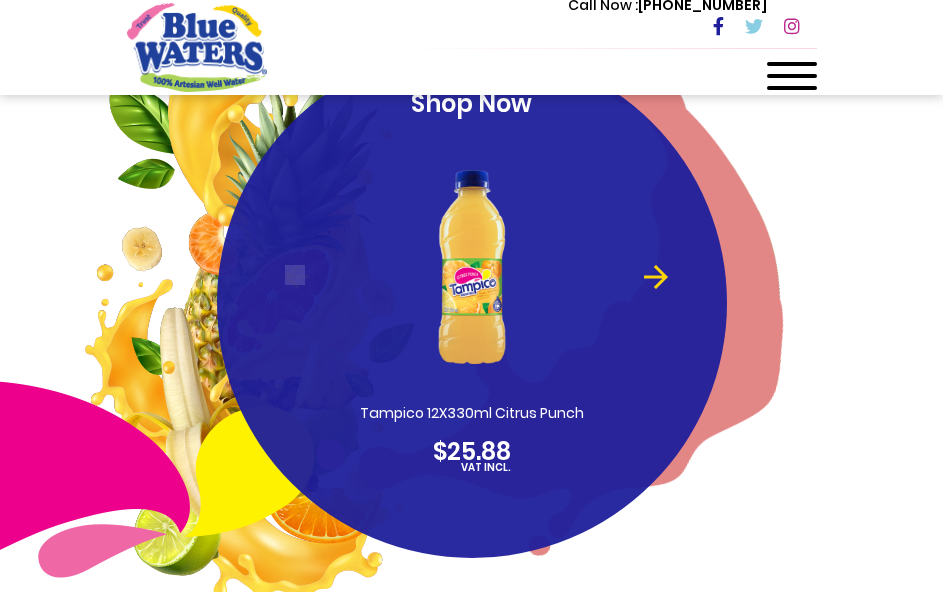 click on "Next" at bounding box center (649, 275) 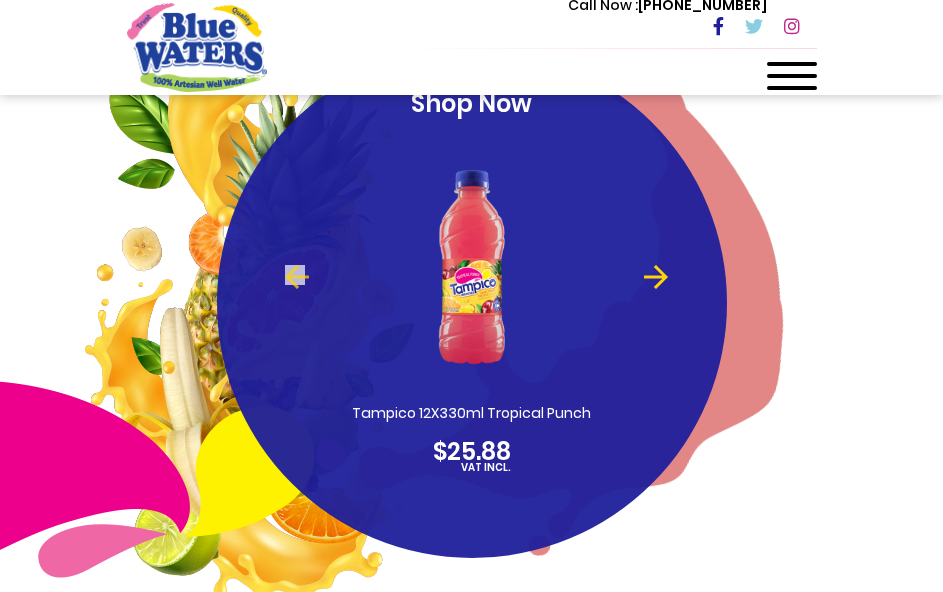 click on "Next" at bounding box center [649, 275] 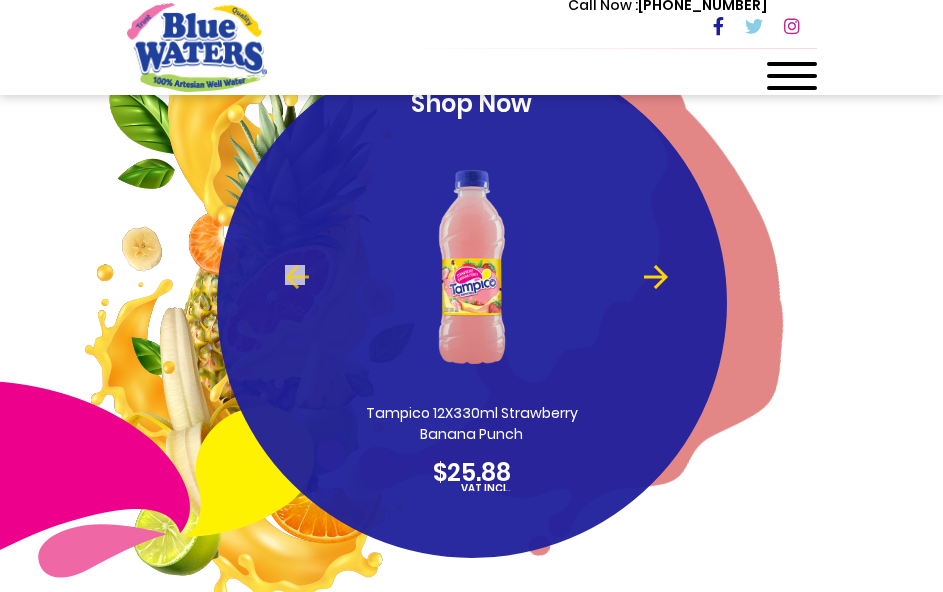 click on "Next" at bounding box center (649, 275) 